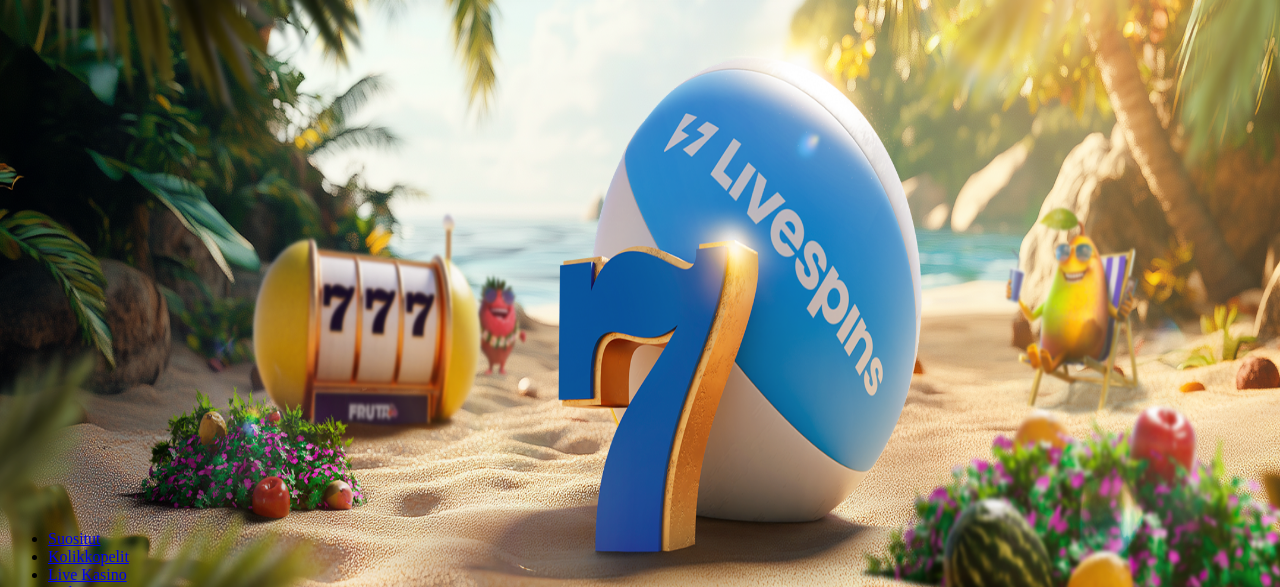 scroll, scrollTop: 0, scrollLeft: 0, axis: both 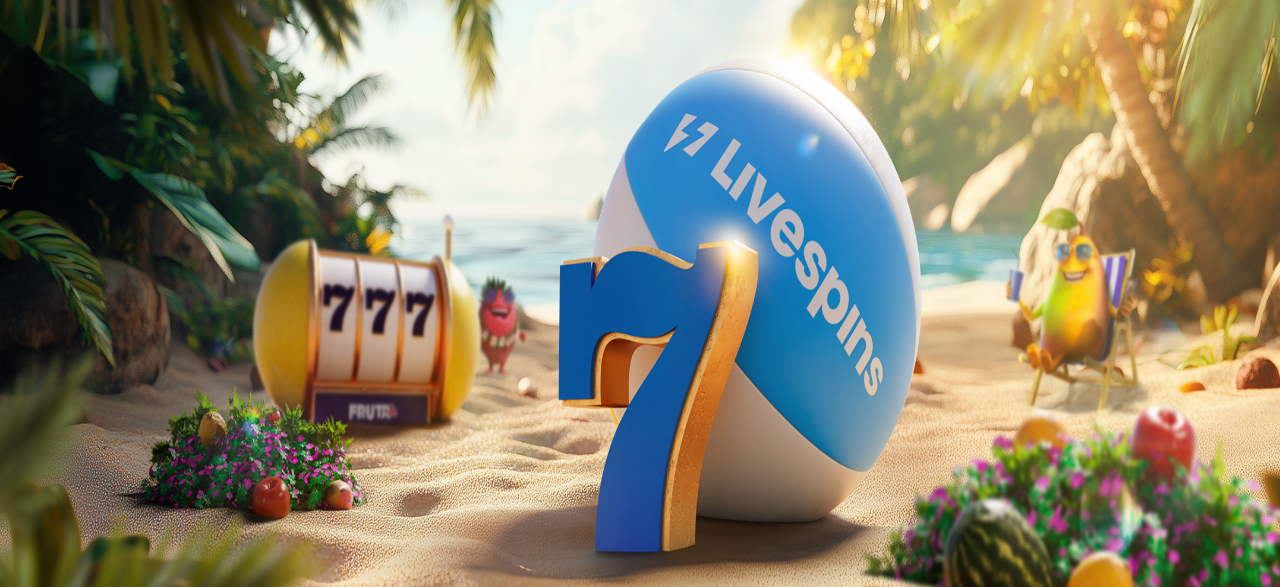 click on "🍪 Fruta.com verkkosivustolla käytetään evästeitä jotta asiakkailla olisi paras mahdolinen käyttäjäkokemus. Kun muistamme valitut asetukset, voimme tarjota mukautettua sisältöä asiakkaan toiveiden mukaisesti. 🍪" at bounding box center [640, 5392] 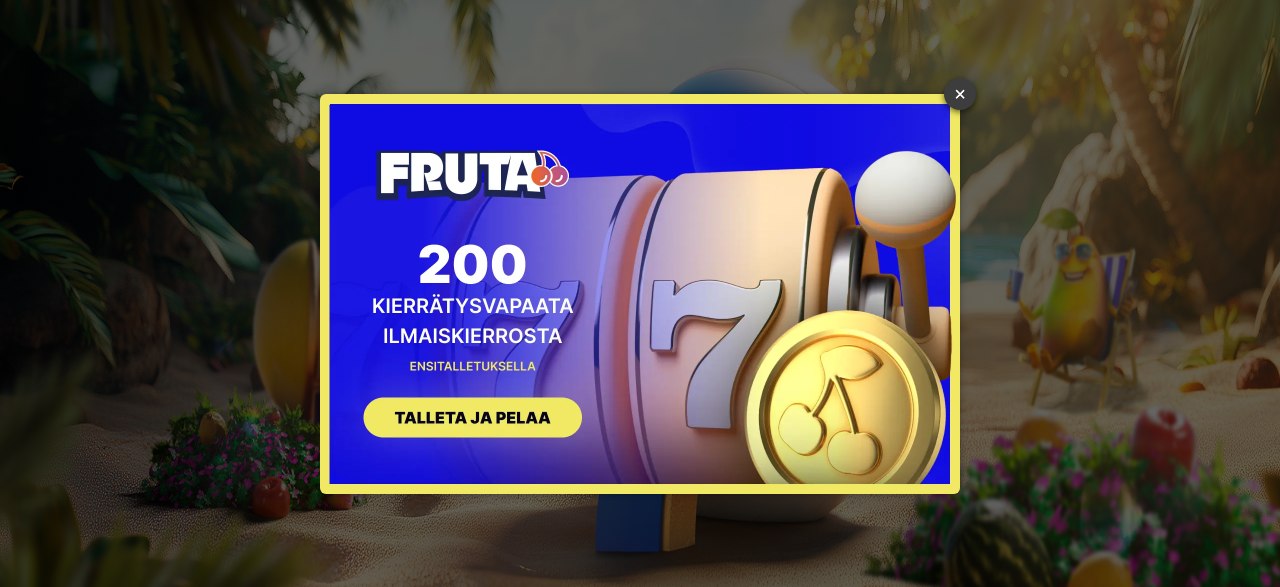 click on "×" at bounding box center (960, 94) 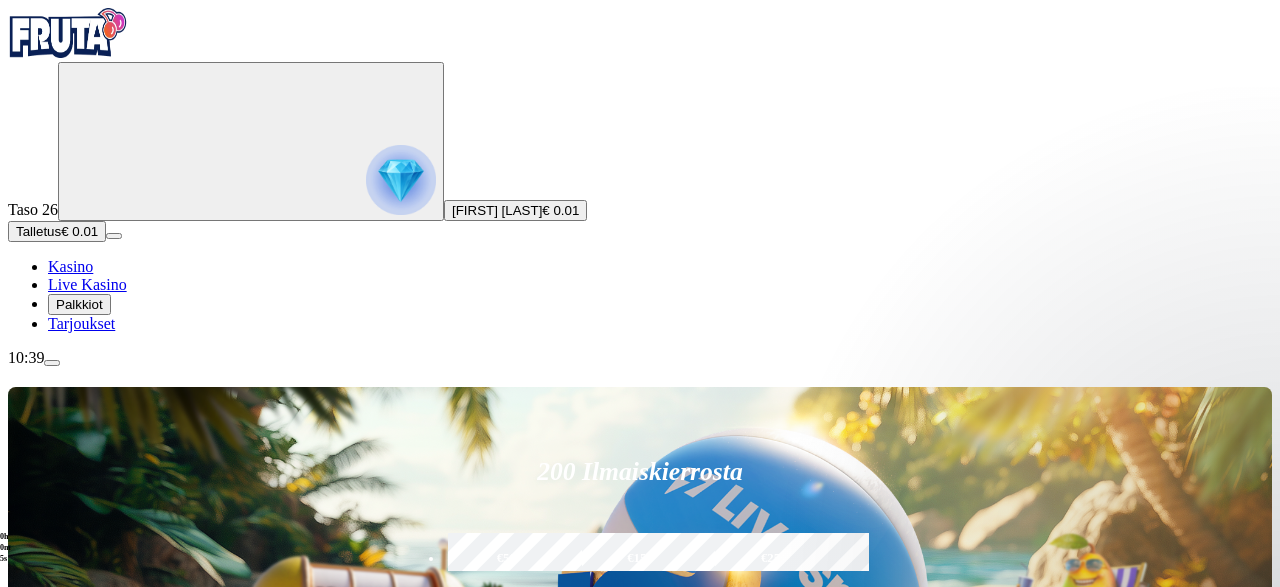 scroll, scrollTop: 0, scrollLeft: 0, axis: both 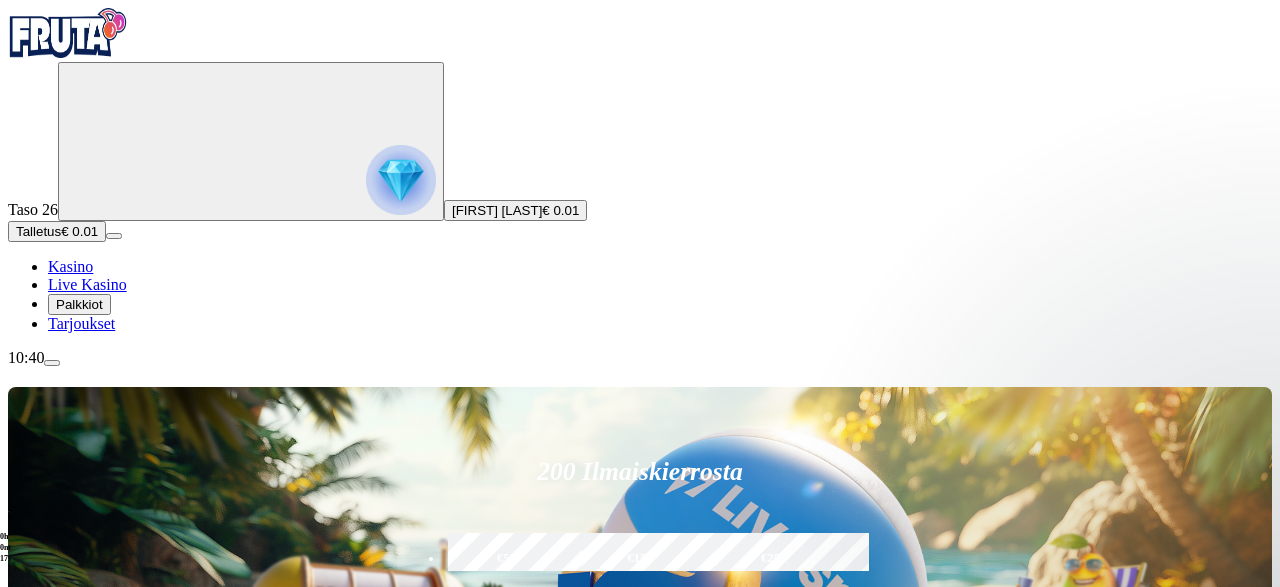 click at bounding box center (272, 15925) 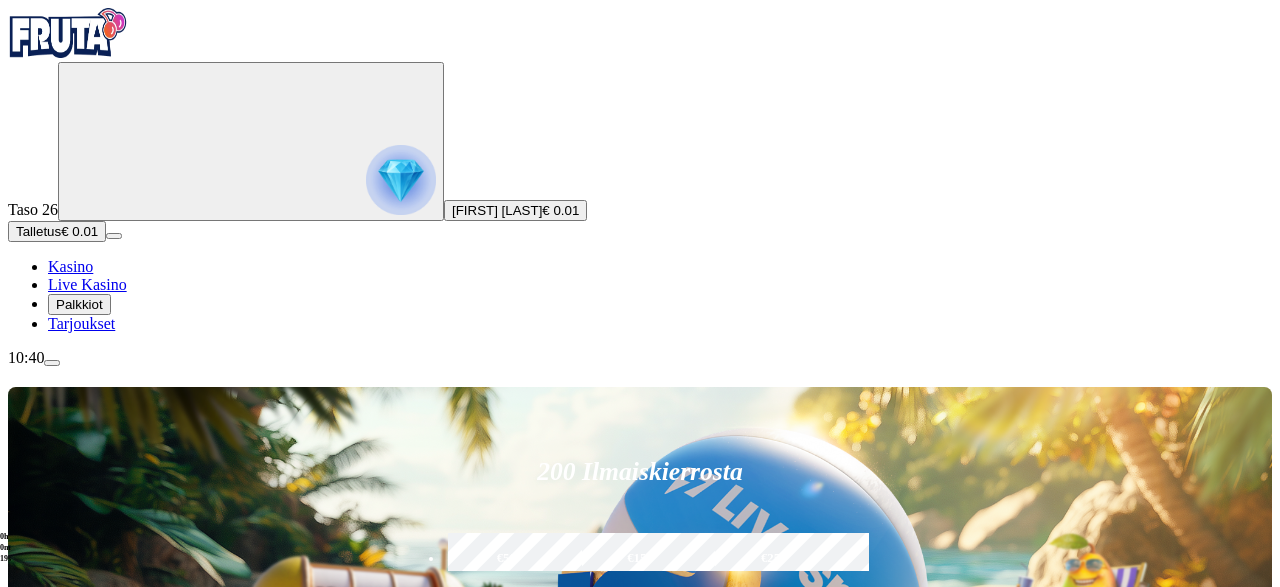 click at bounding box center (401, 180) 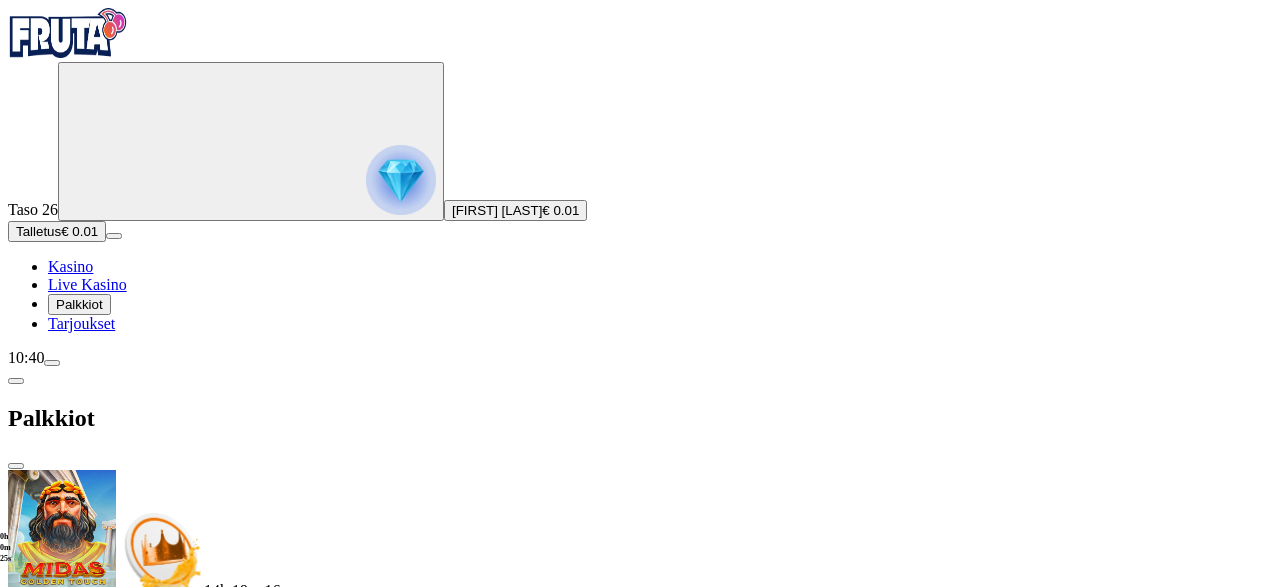 type 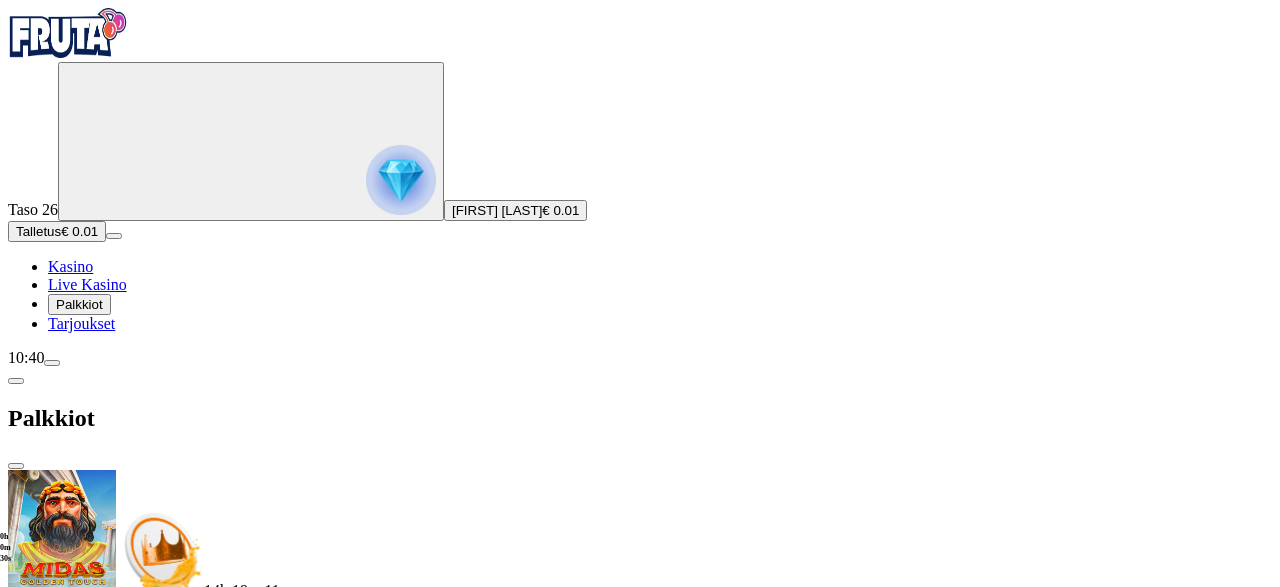 scroll, scrollTop: 236, scrollLeft: 0, axis: vertical 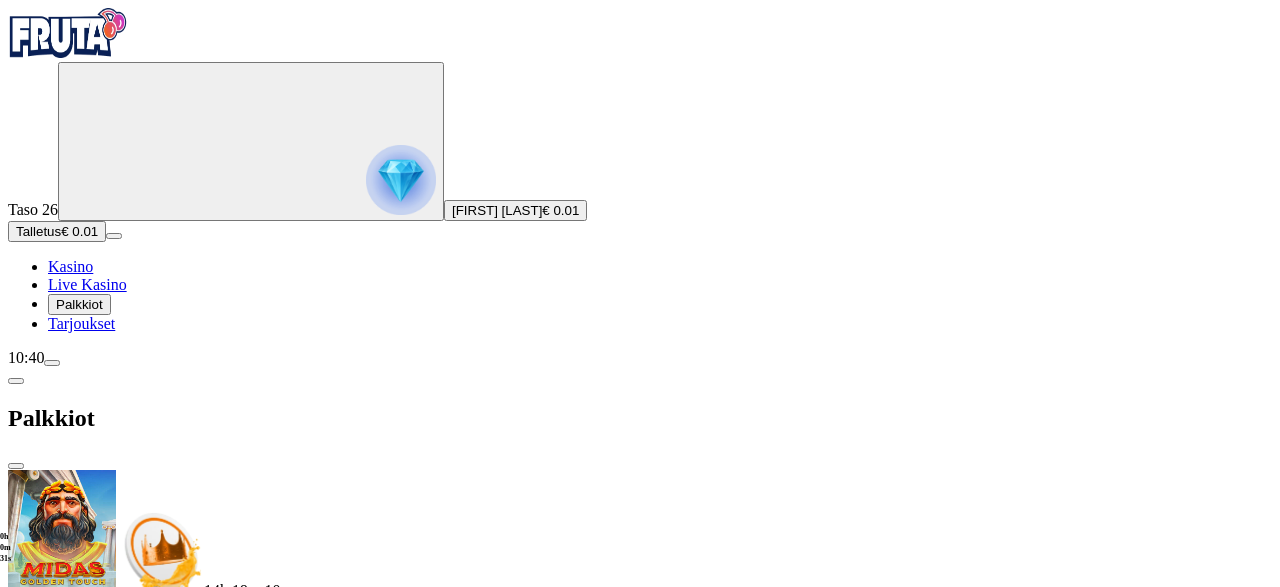 click at bounding box center (123, 1518) 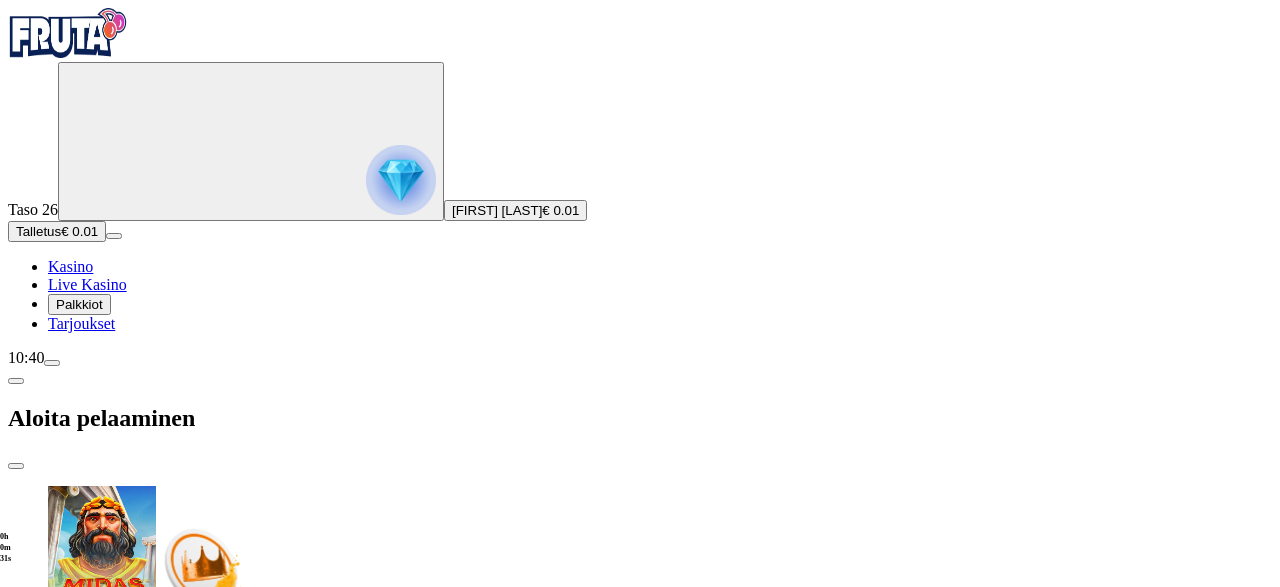 scroll, scrollTop: 0, scrollLeft: 0, axis: both 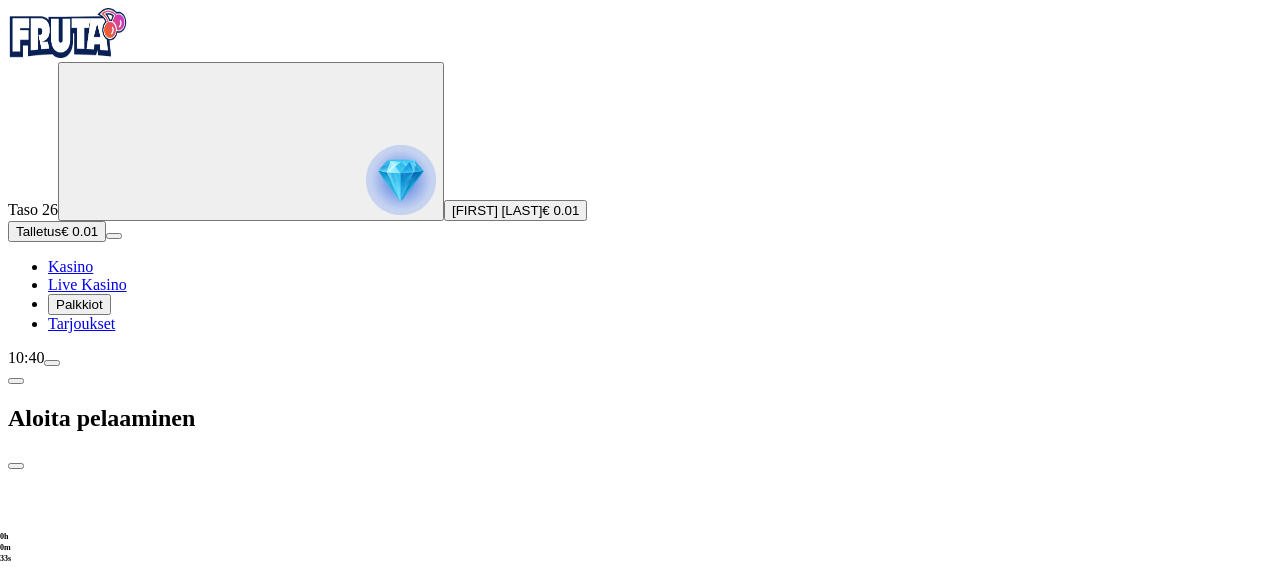 click on "***" at bounding box center (77, 1842) 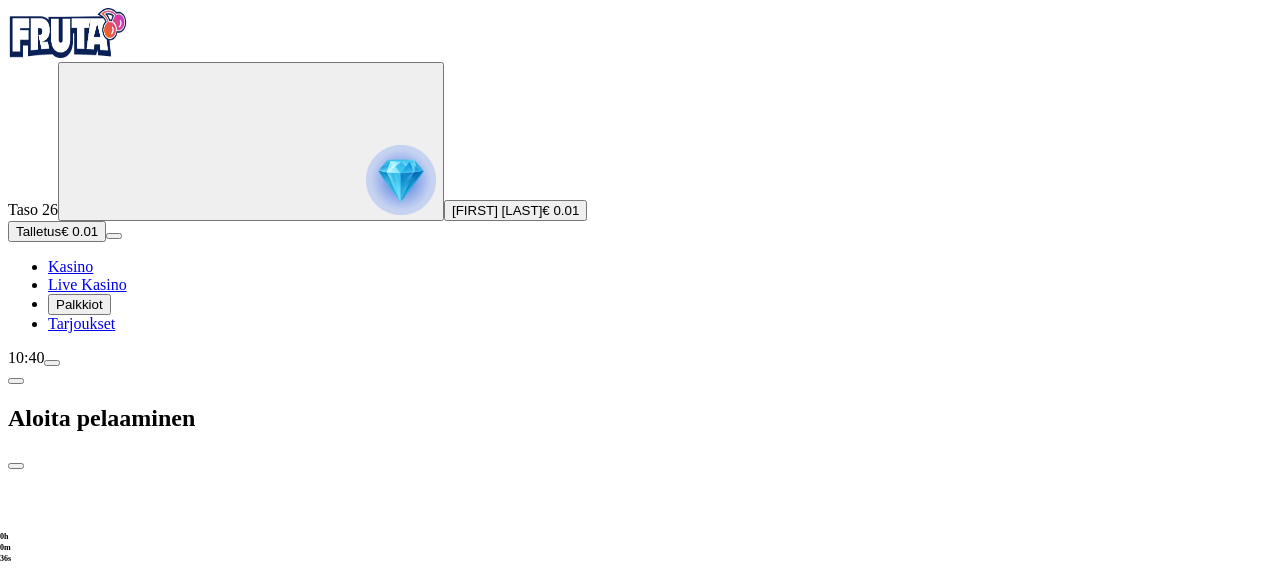 type on "**" 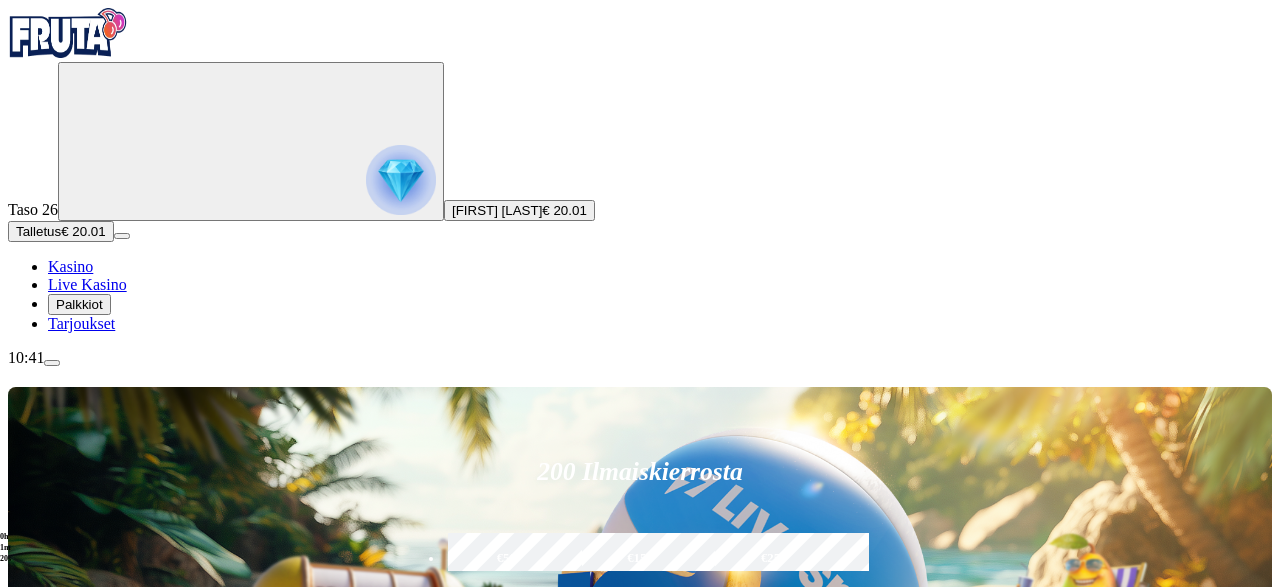 click on "Pelaa nyt" at bounding box center [77, 1308] 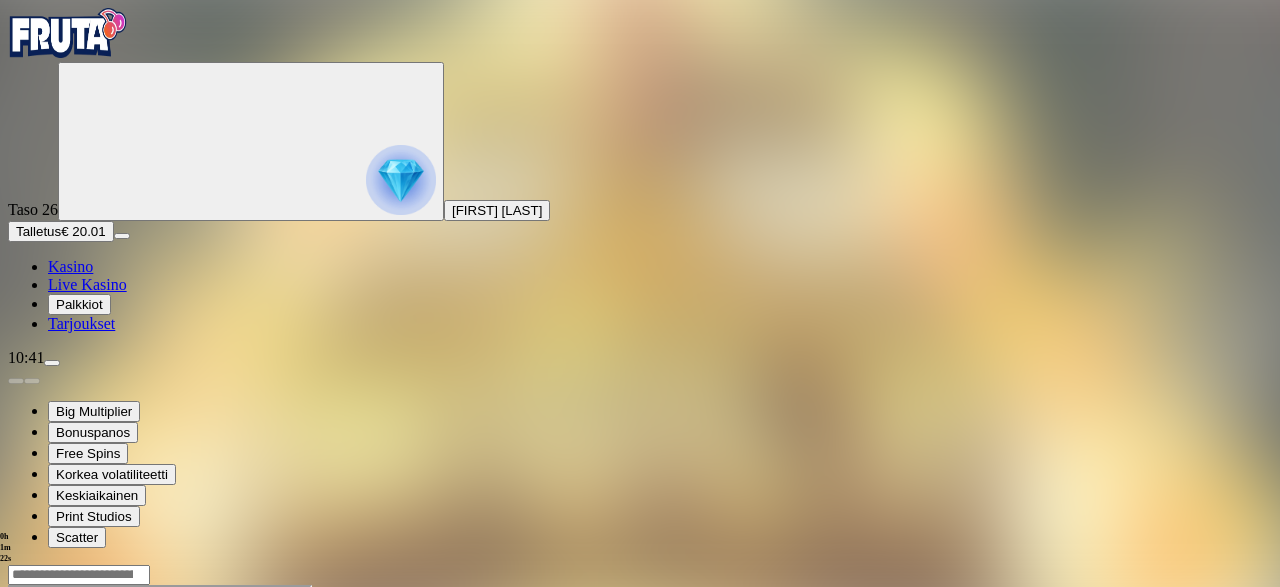 click at bounding box center (401, 180) 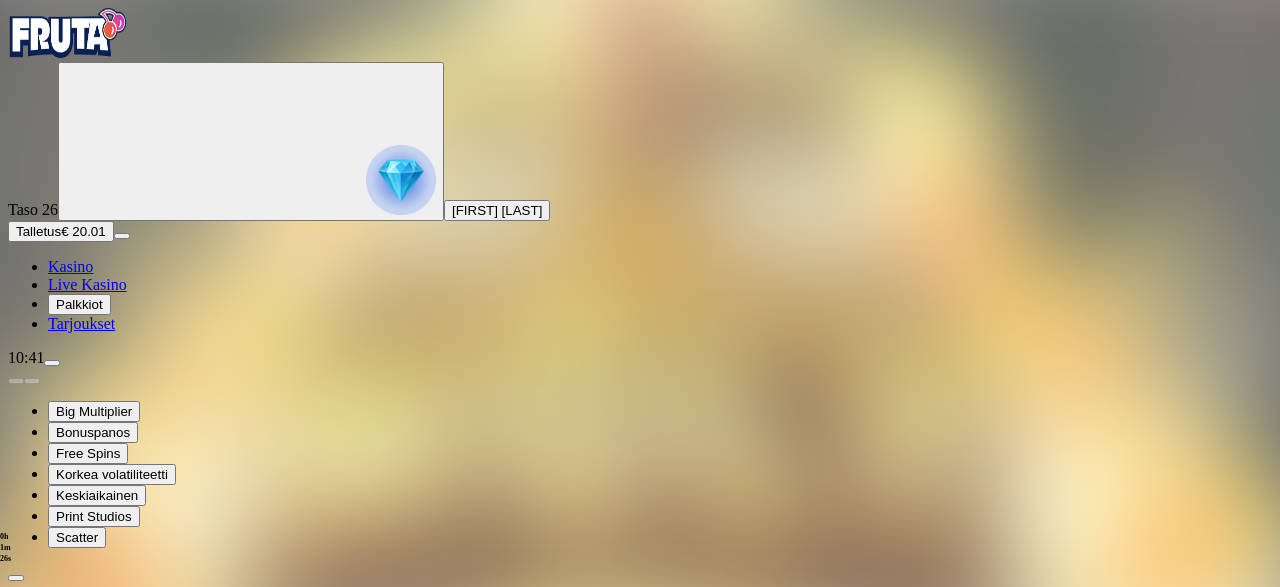 click at bounding box center (16, 663) 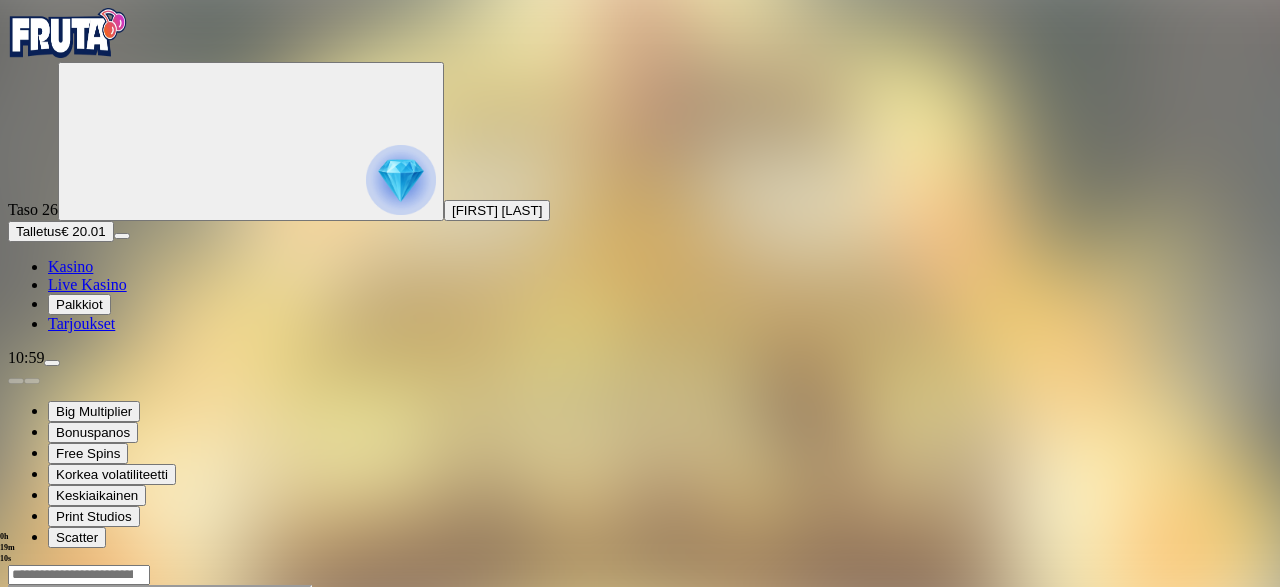 click at bounding box center (16, 757) 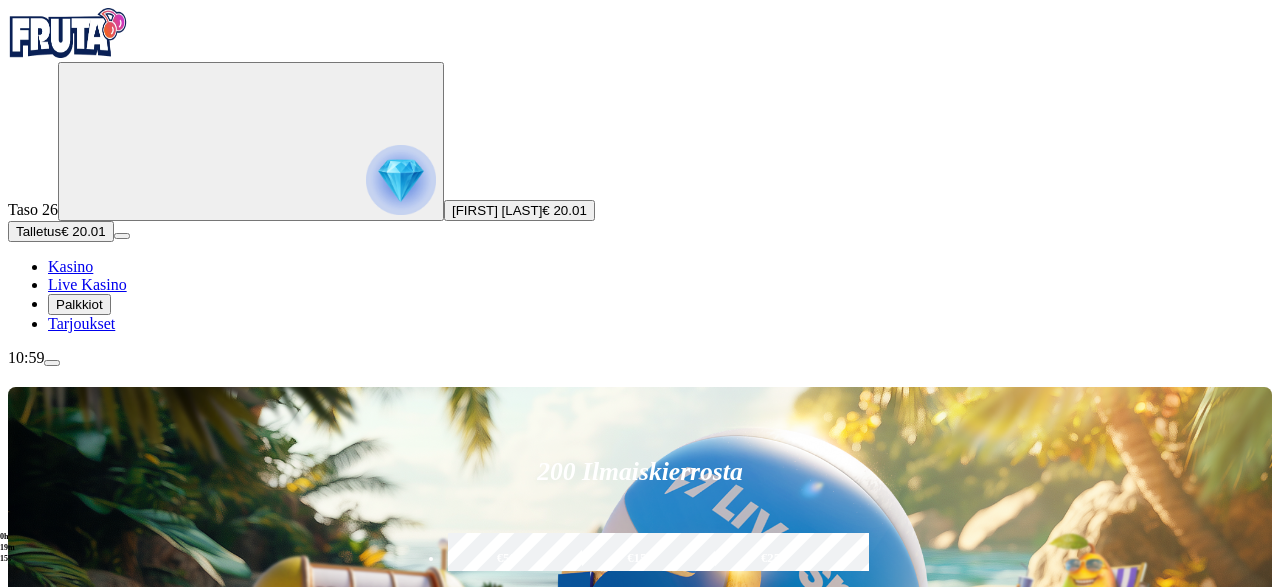 click at bounding box center (401, 180) 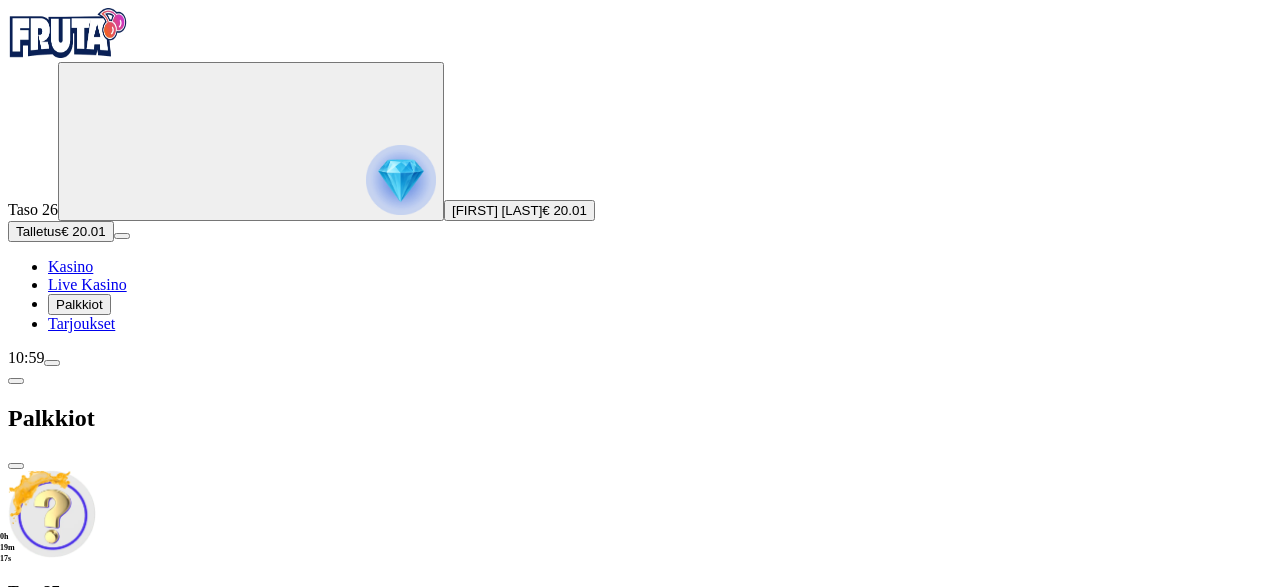 click at bounding box center (401, 180) 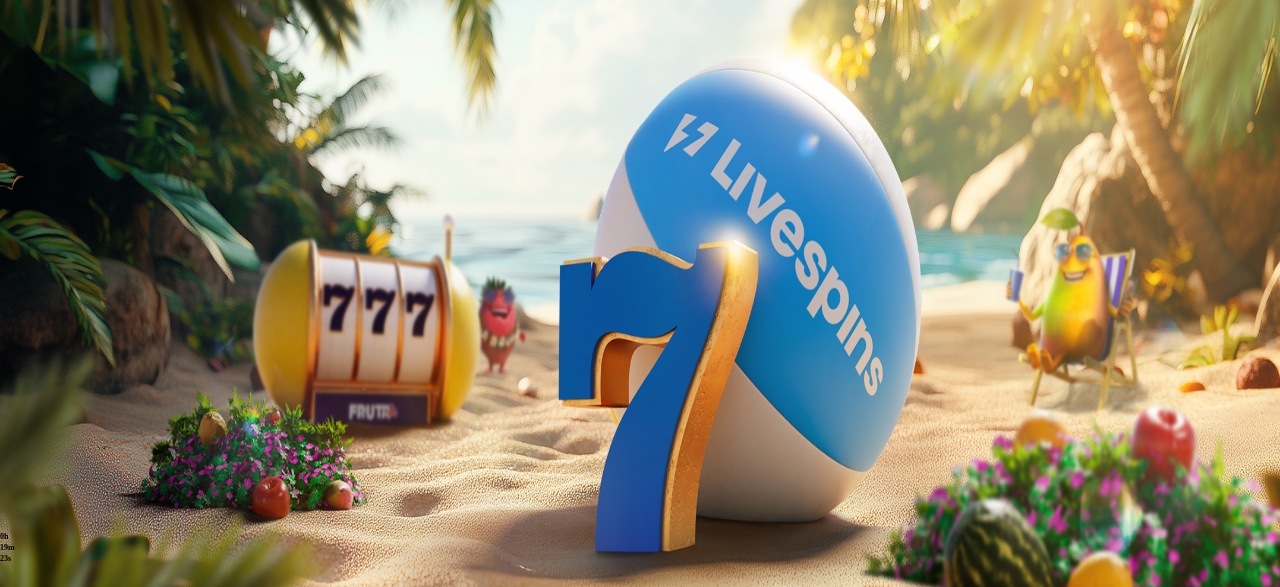 scroll, scrollTop: 0, scrollLeft: 0, axis: both 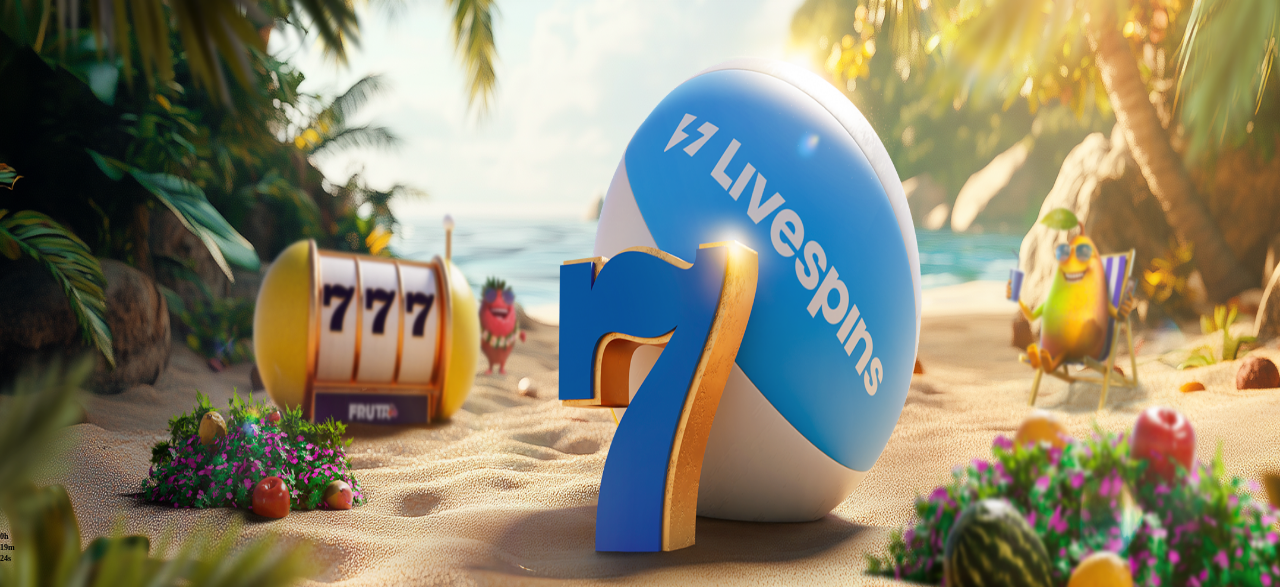 click on "Taso 27 Fruit Up   ja nappaat seuraavan palkkion" at bounding box center [640, 620] 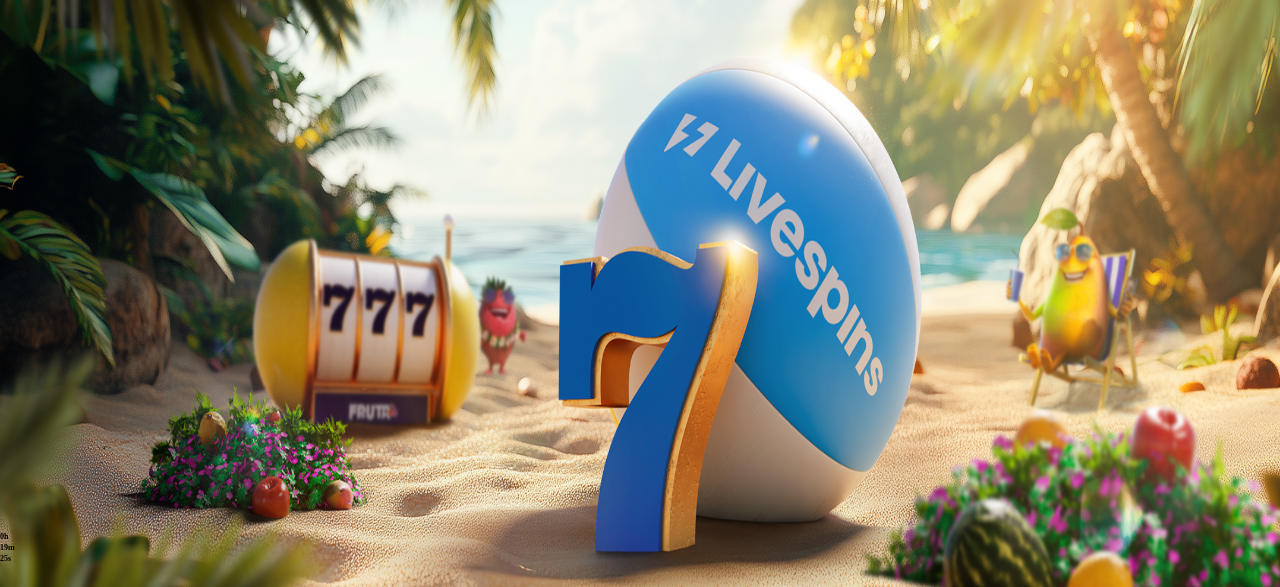 click at bounding box center (16, 466) 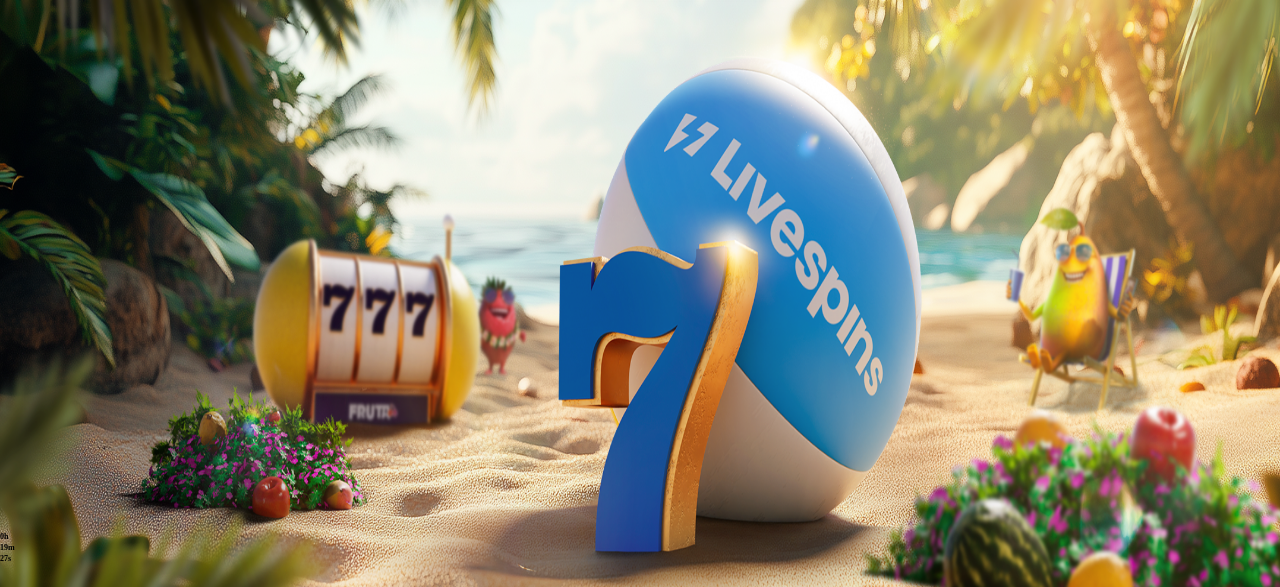 click at bounding box center [401, 180] 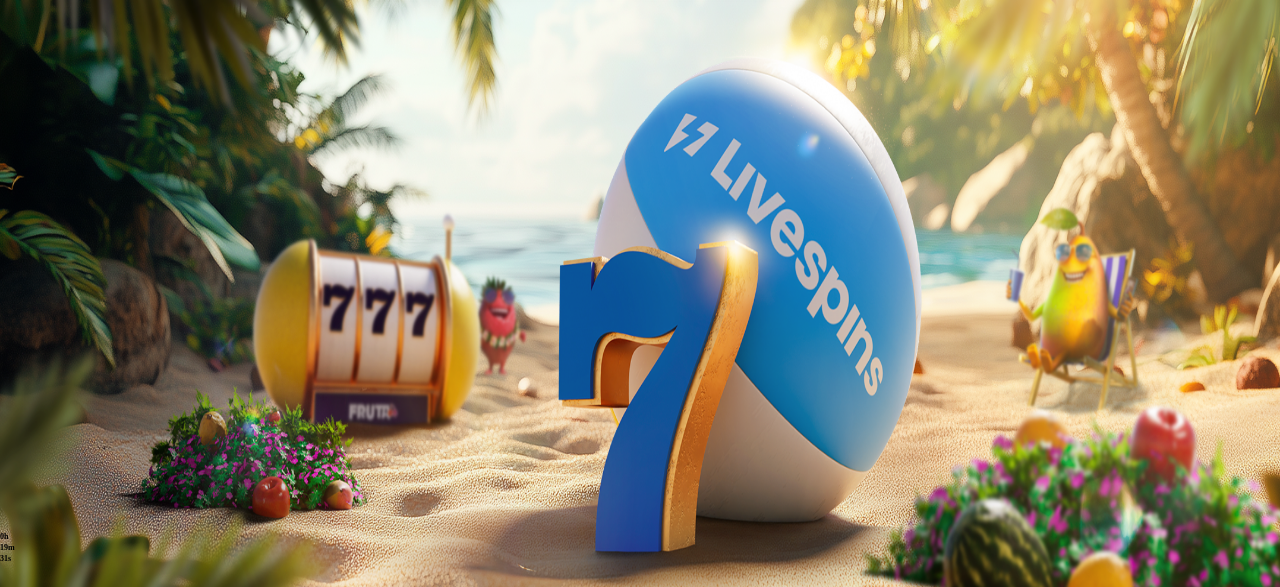 click at bounding box center [640, 674] 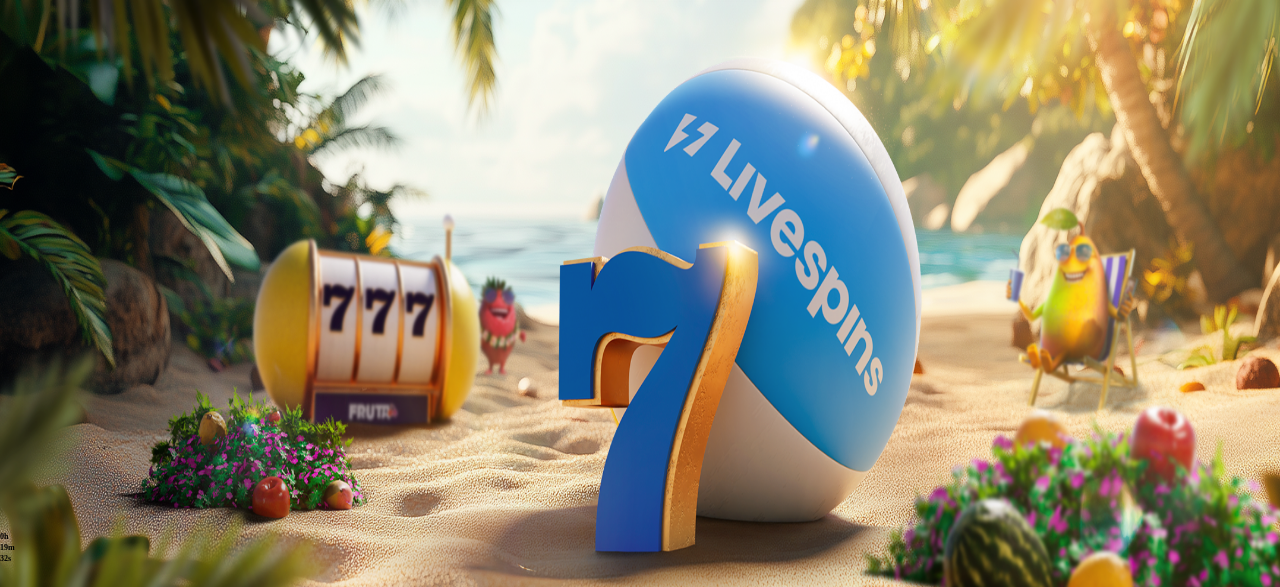 click on "Pelaa nyt" at bounding box center [77, 1165] 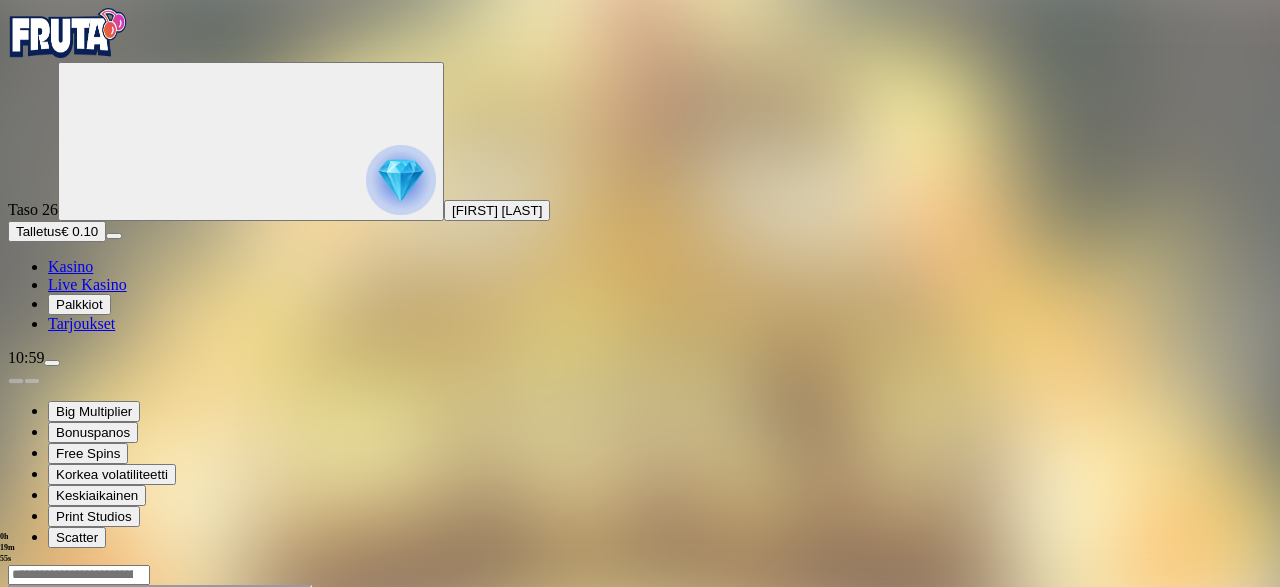 click at bounding box center [16, 757] 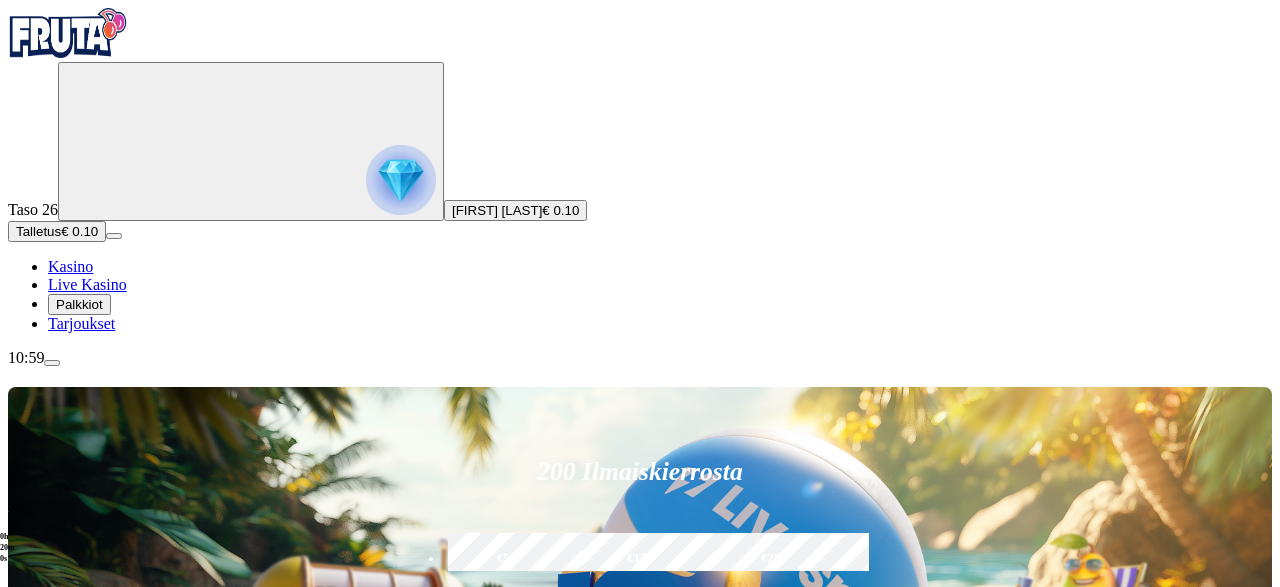 click at bounding box center [401, 180] 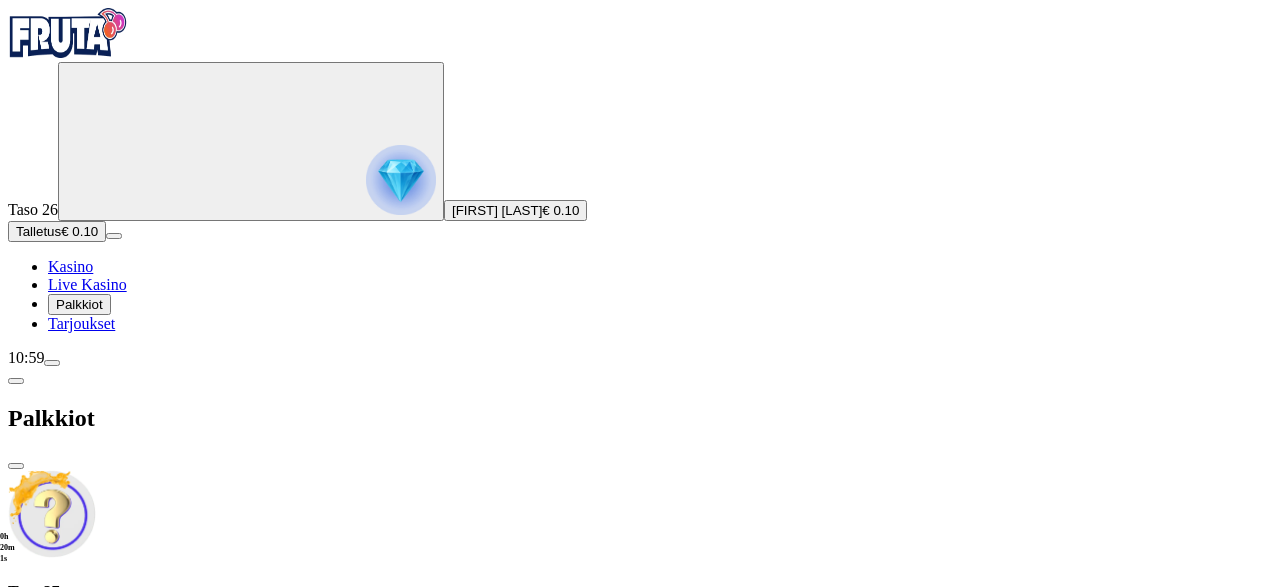 click on "Taso 27 Fruit Up   ja nappaat seuraavan palkkion" at bounding box center (640, 564) 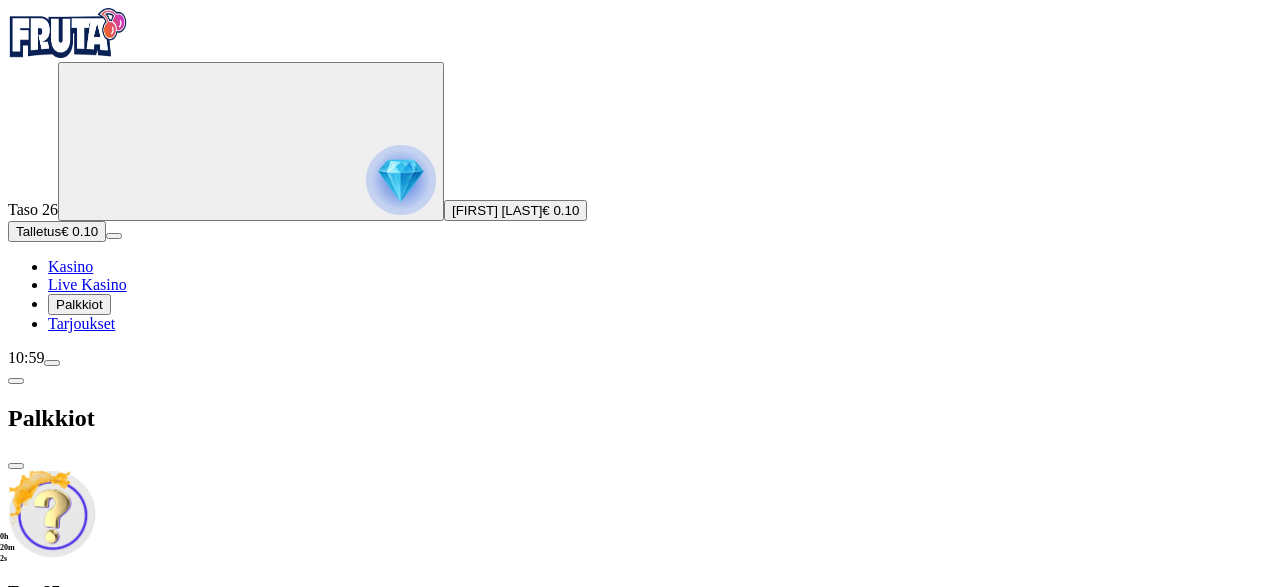 click on "Fruit Up   ja nappaat seuraavan palkkion" at bounding box center [640, 640] 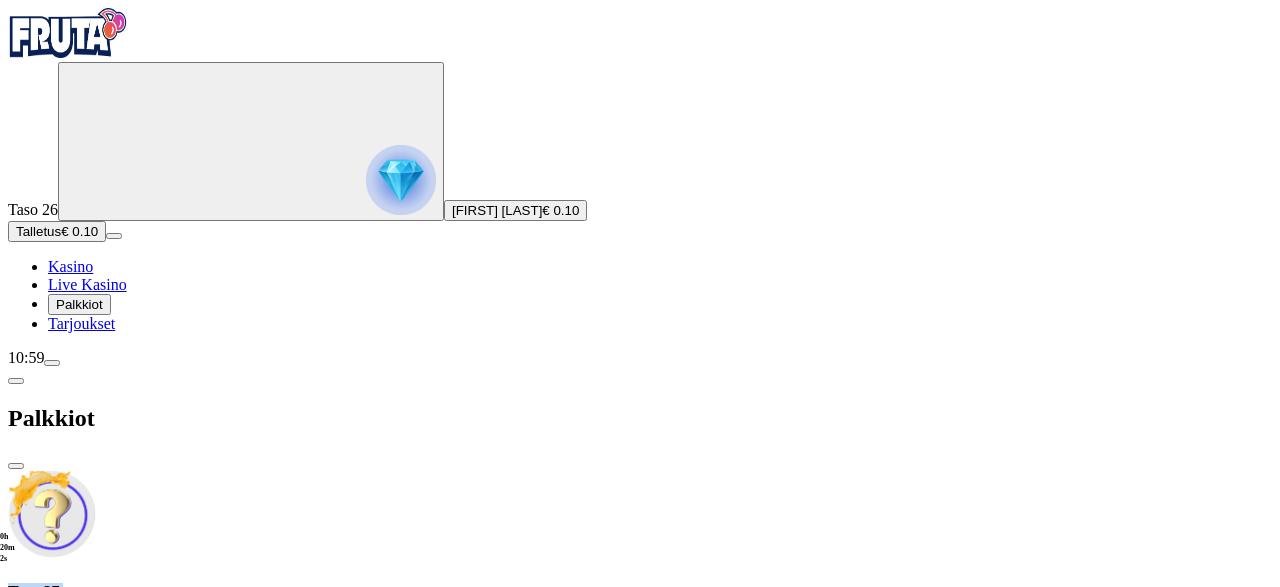 drag, startPoint x: 391, startPoint y: 148, endPoint x: 391, endPoint y: 83, distance: 65 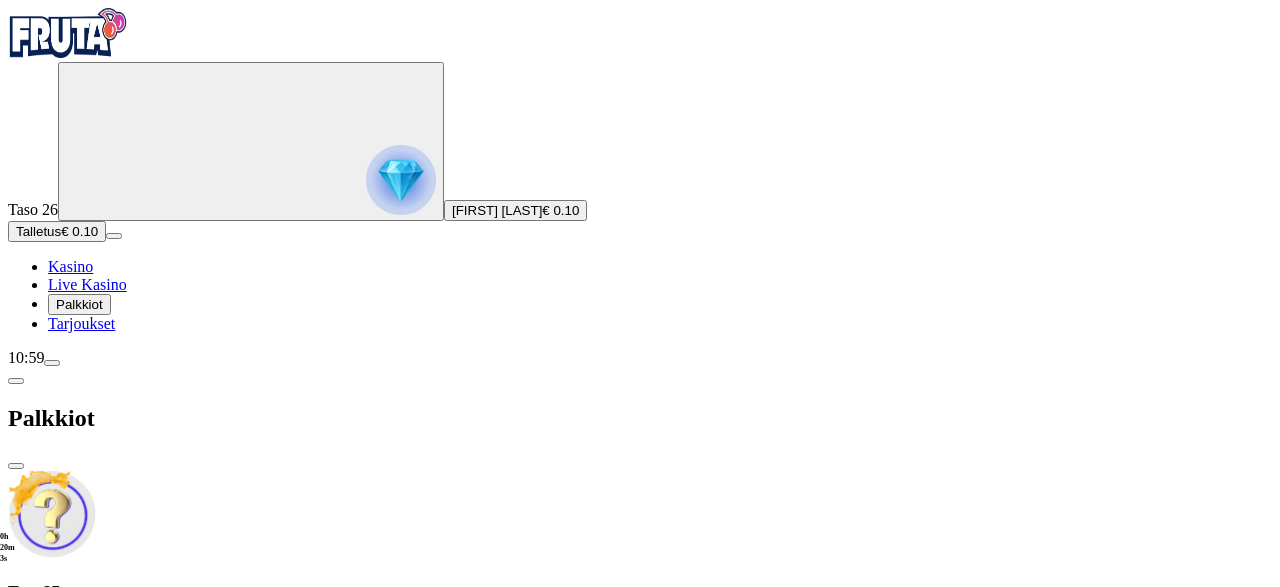 click on "Taso 27 Fruit Up   ja nappaat seuraavan palkkion" at bounding box center (640, 564) 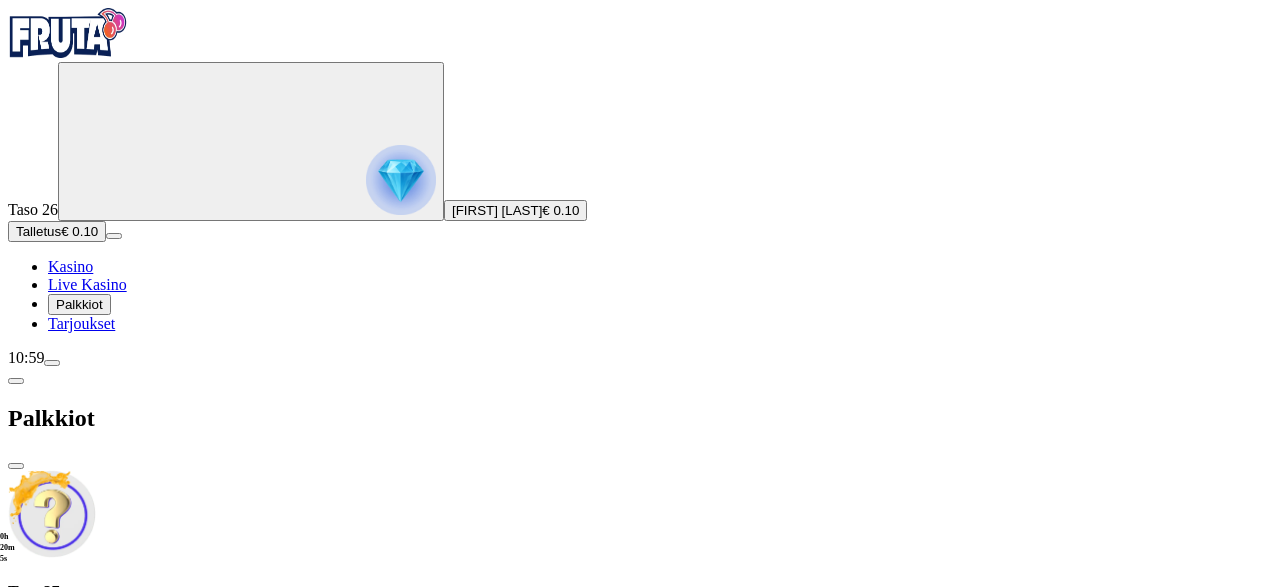 click at bounding box center (52, 363) 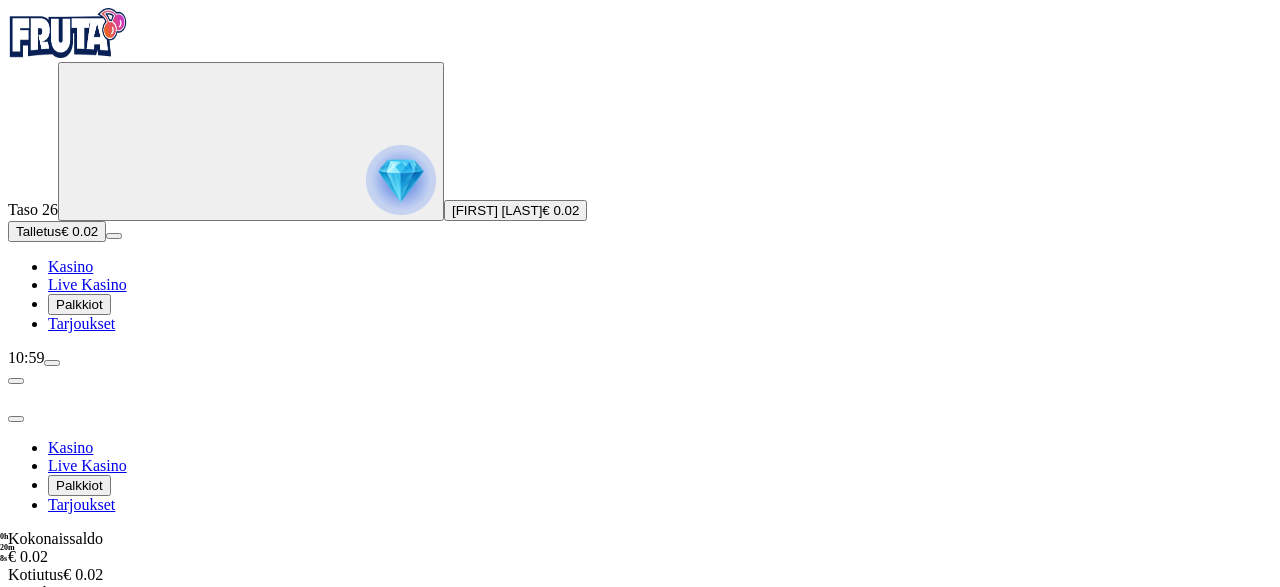 click on "€ 0.00" at bounding box center [130, 649] 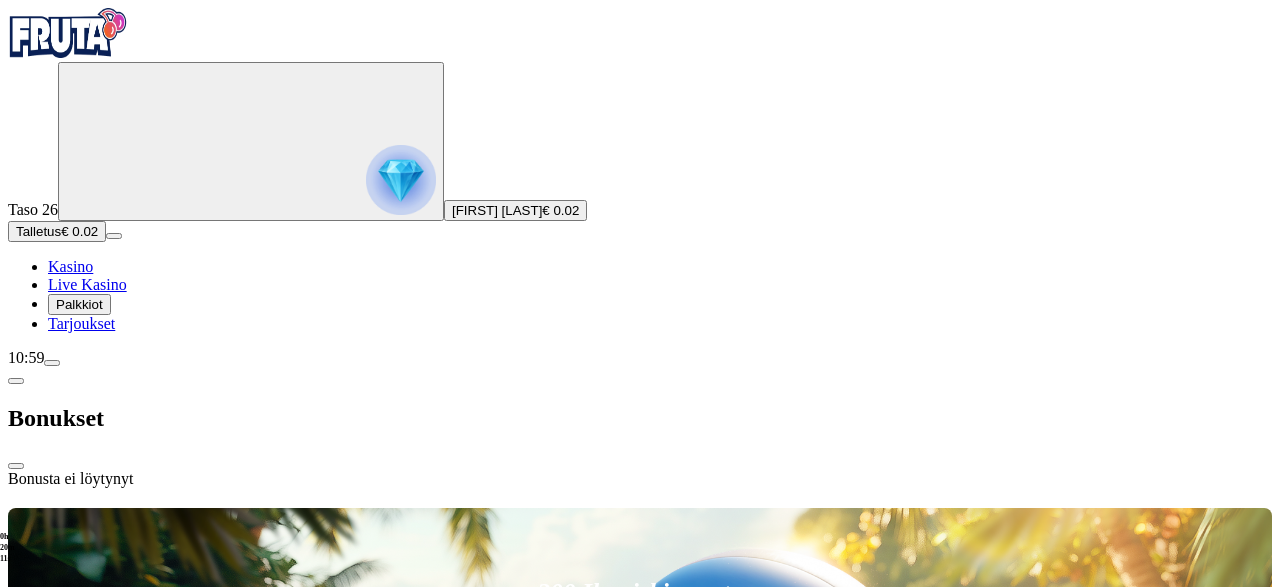 click 